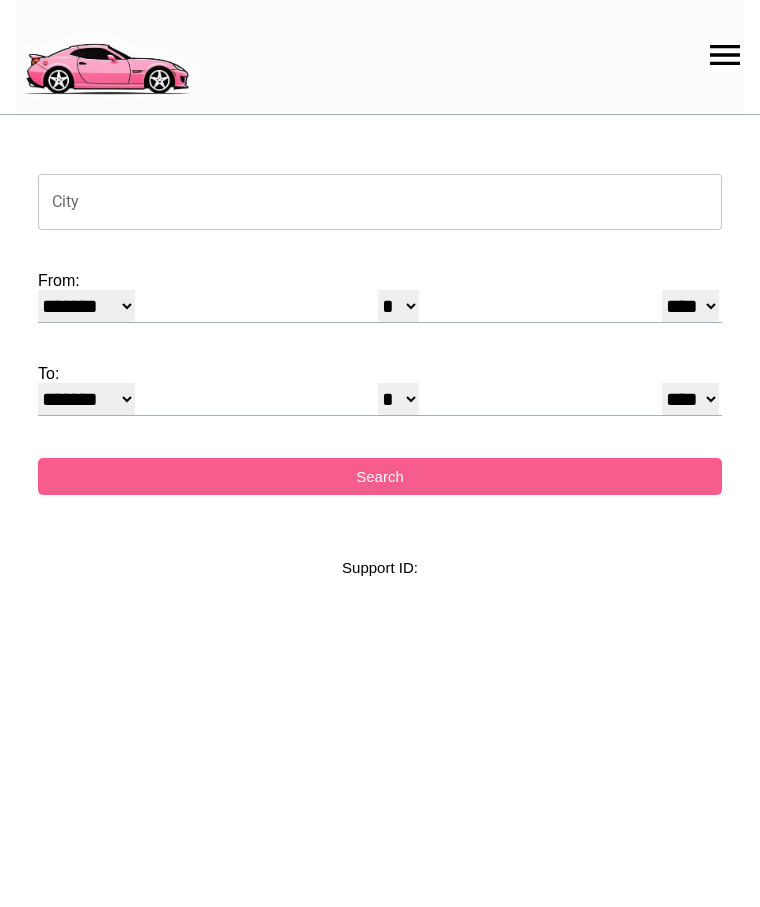 select on "*" 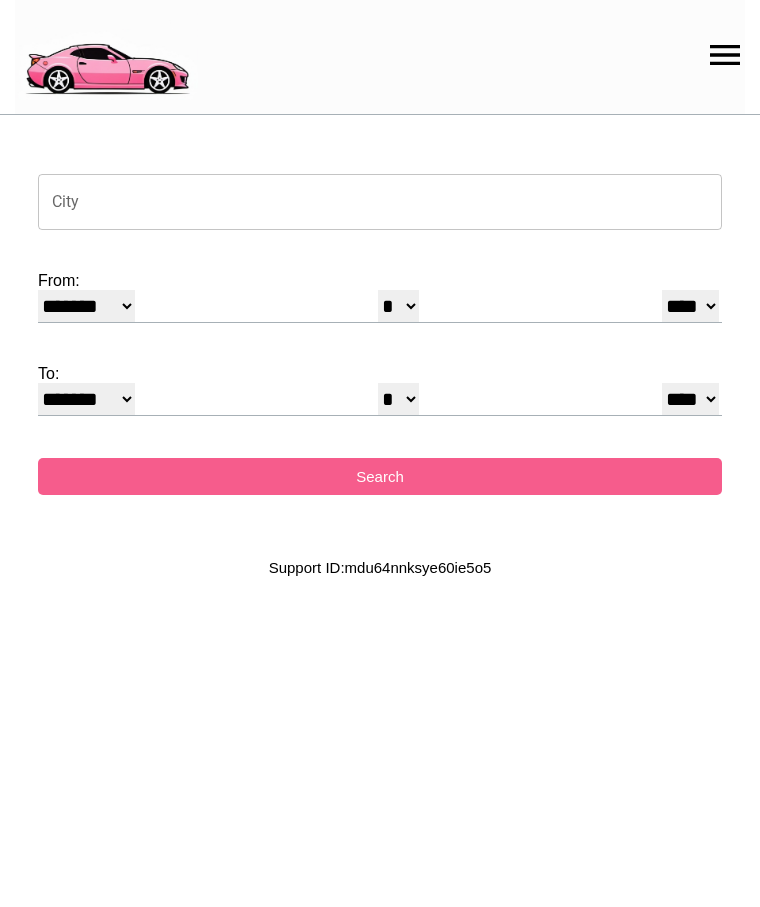 scroll, scrollTop: 0, scrollLeft: 0, axis: both 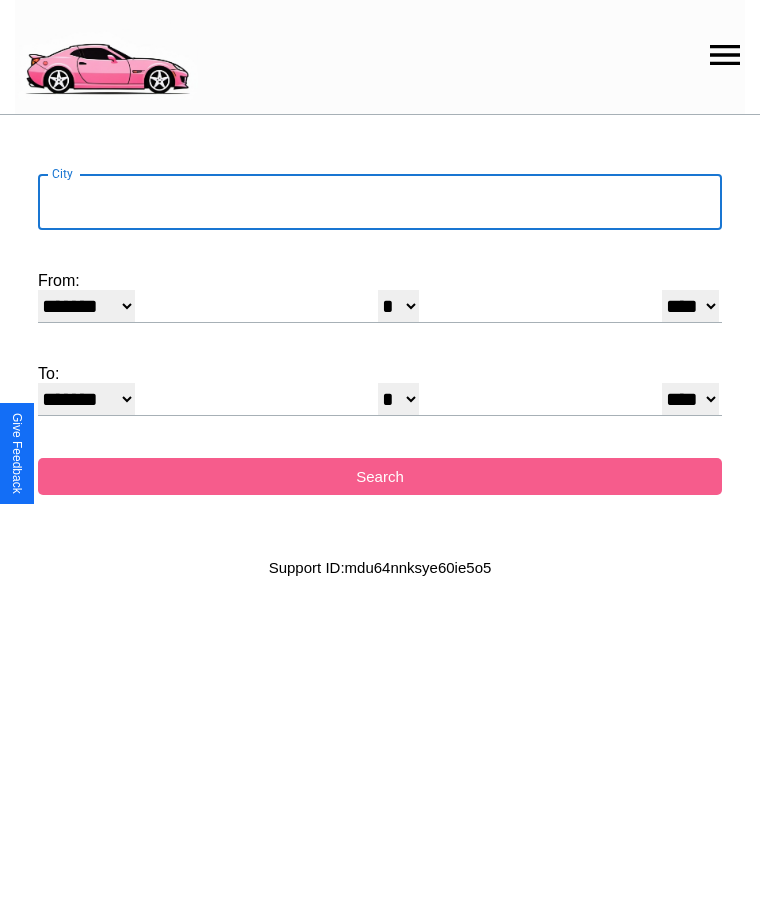 click on "City" at bounding box center (380, 202) 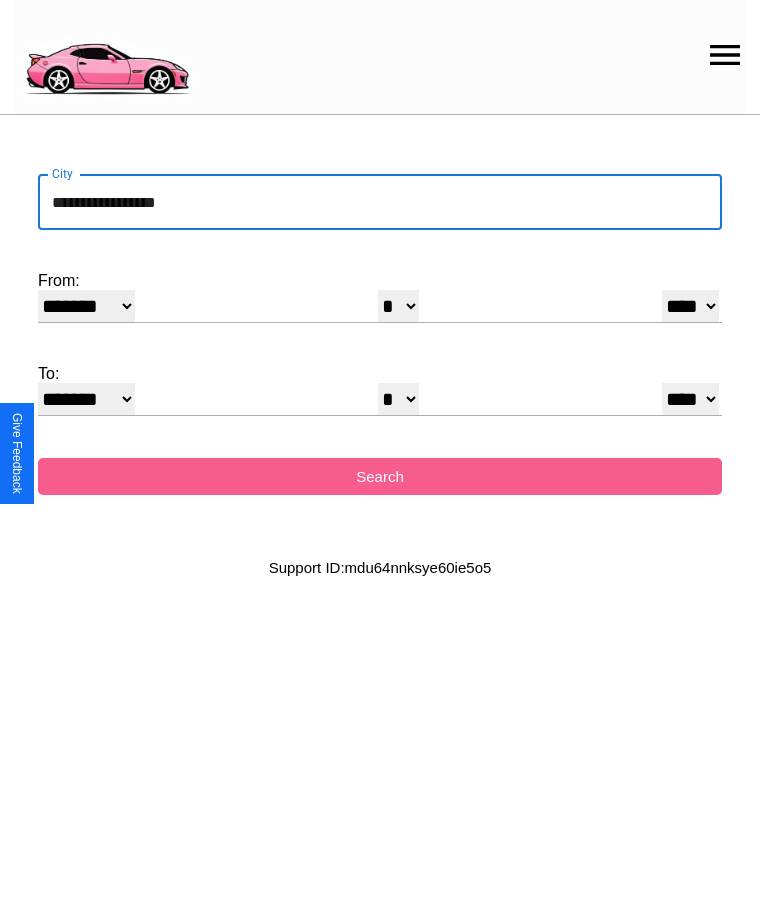 type on "**********" 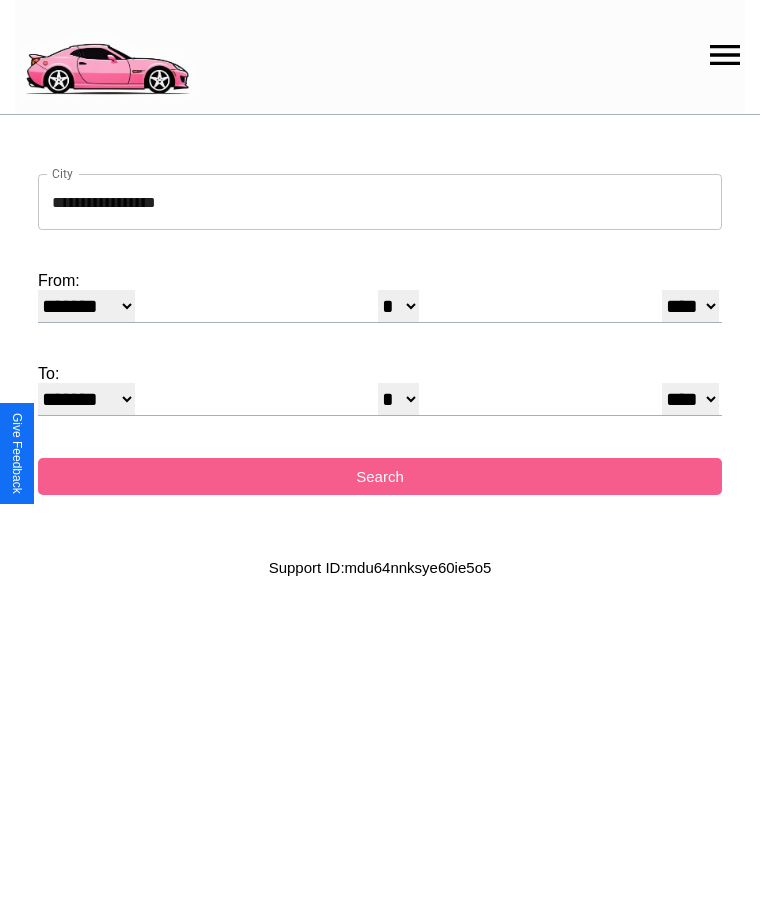 click on "******* ******** ***** ***** *** **** **** ****** ********* ******* ******** ********" at bounding box center (86, 306) 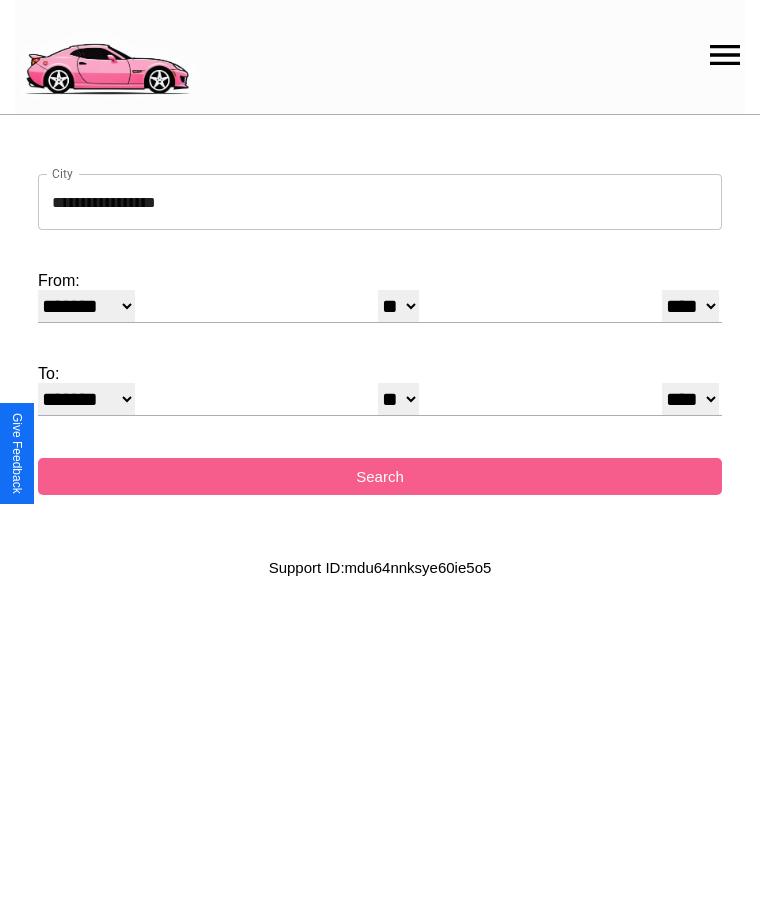 click on "* * * * * * * * * ** ** ** ** ** ** ** ** ** ** ** ** ** ** ** ** ** ** ** ** ** **" at bounding box center (398, 399) 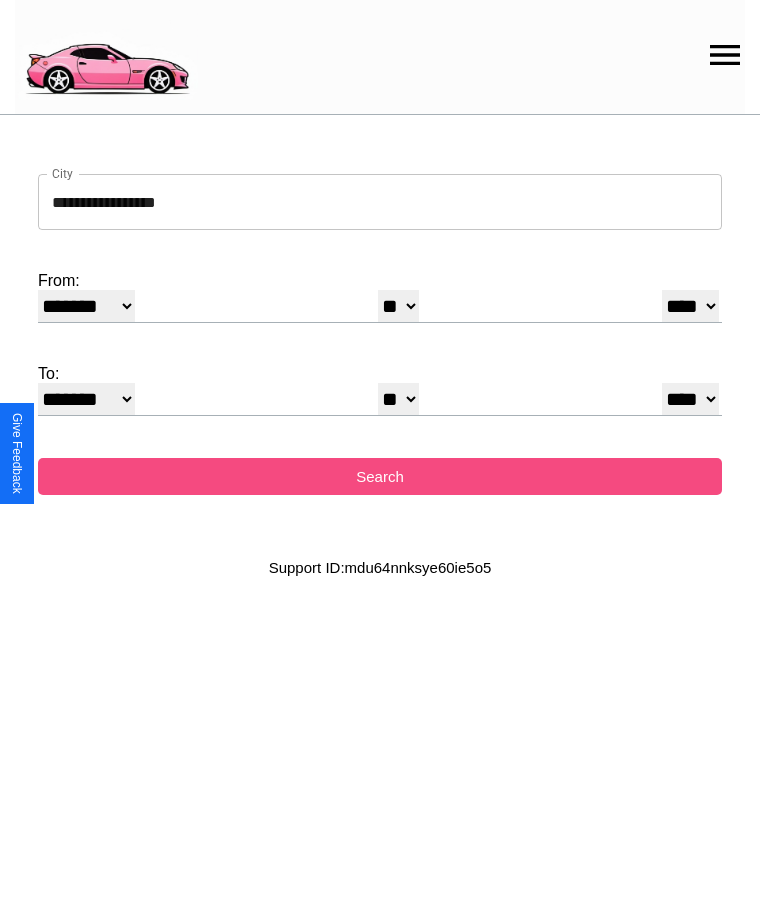 click on "Search" at bounding box center (380, 476) 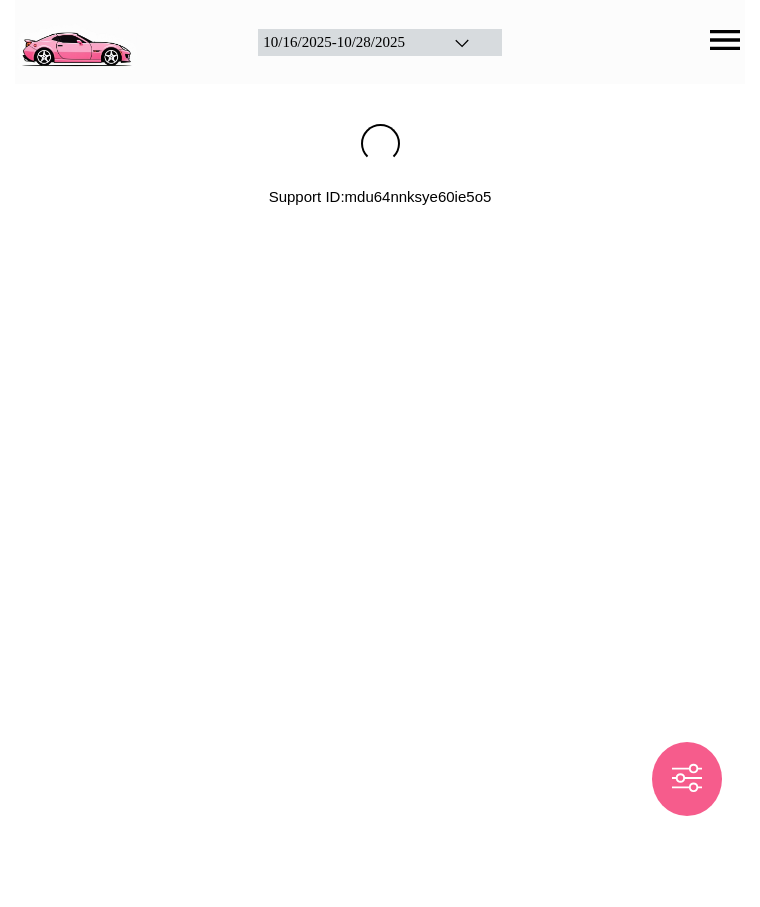 scroll, scrollTop: 0, scrollLeft: 0, axis: both 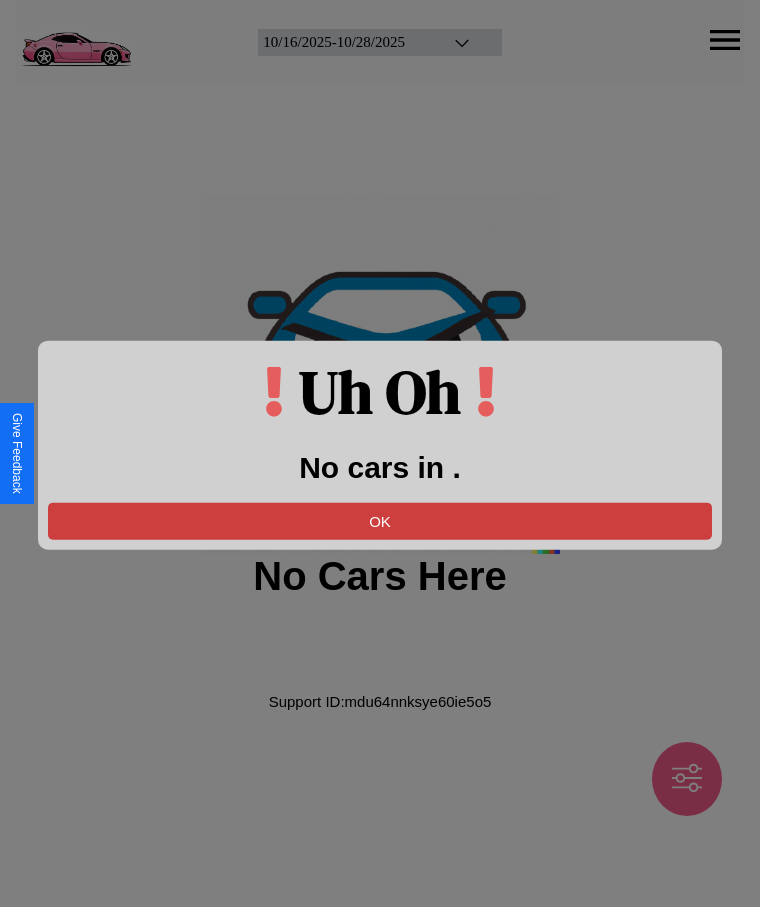 click on "OK" at bounding box center (380, 520) 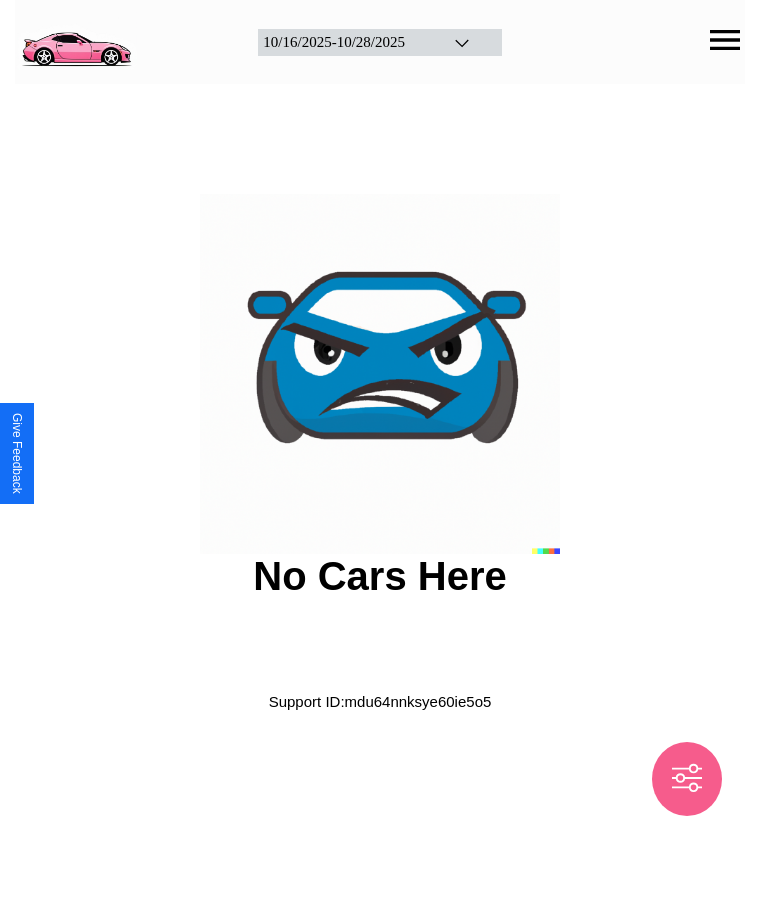 click at bounding box center [76, 40] 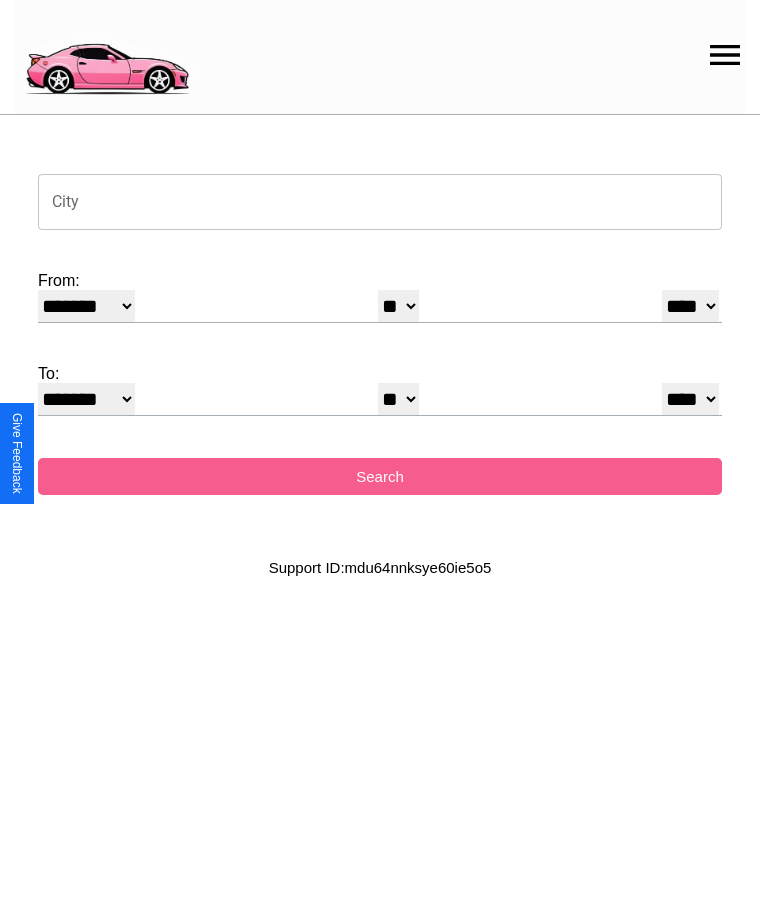 click 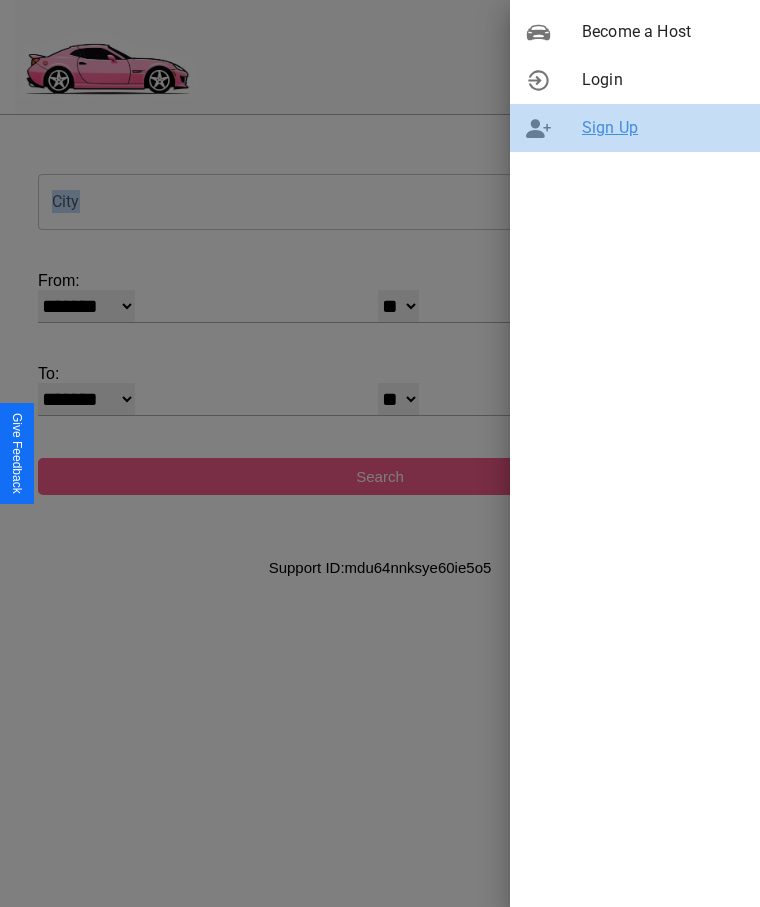 click on "Sign Up" at bounding box center (663, 128) 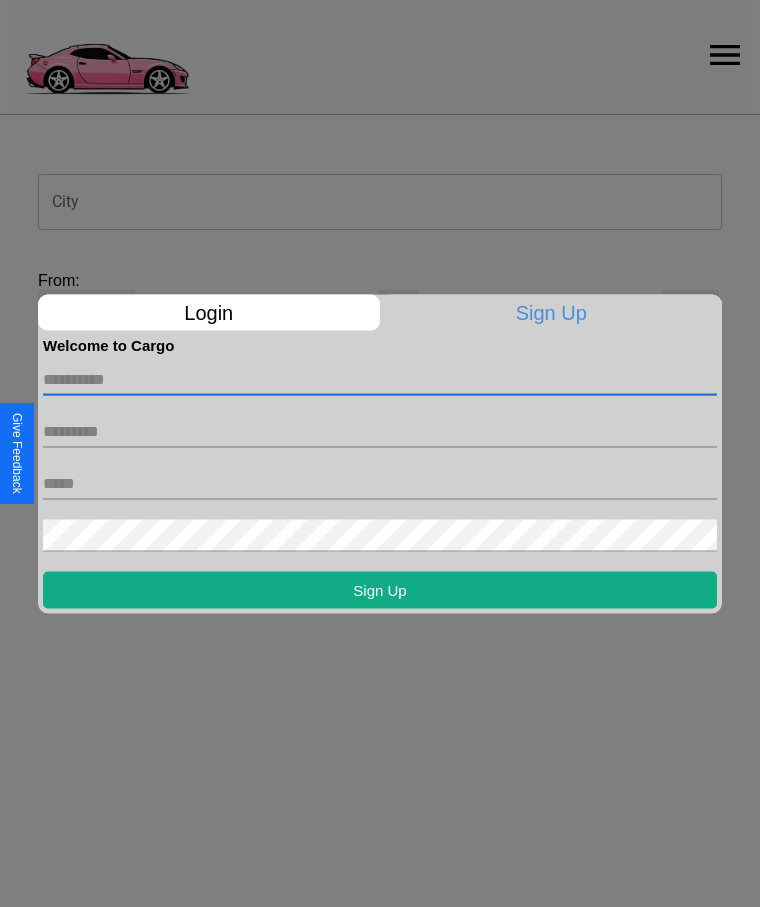 click at bounding box center (380, 379) 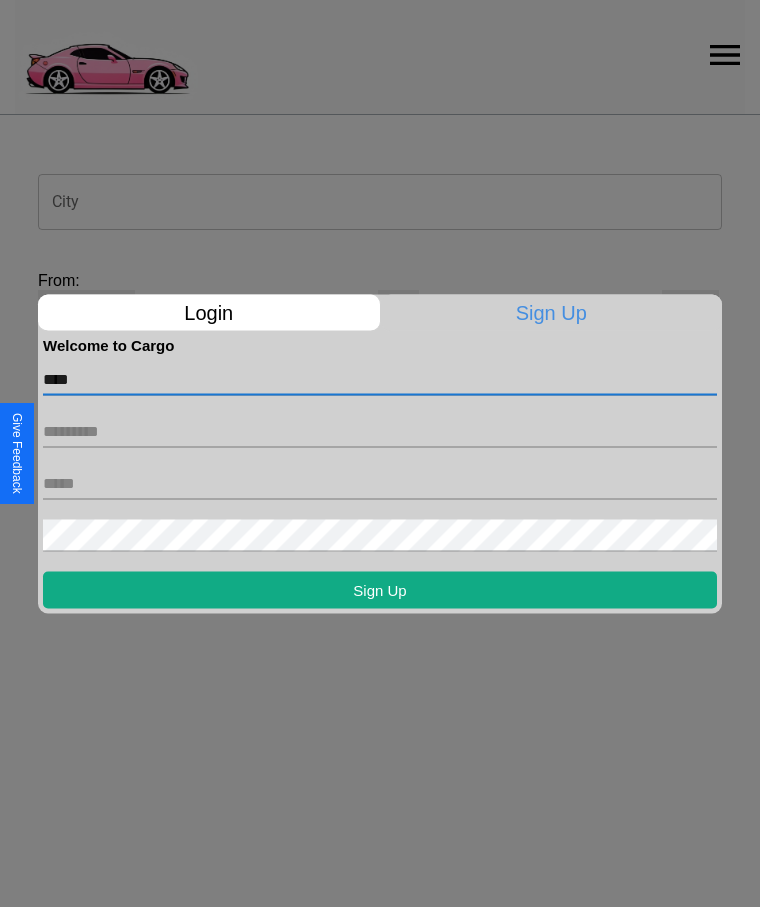 type on "****" 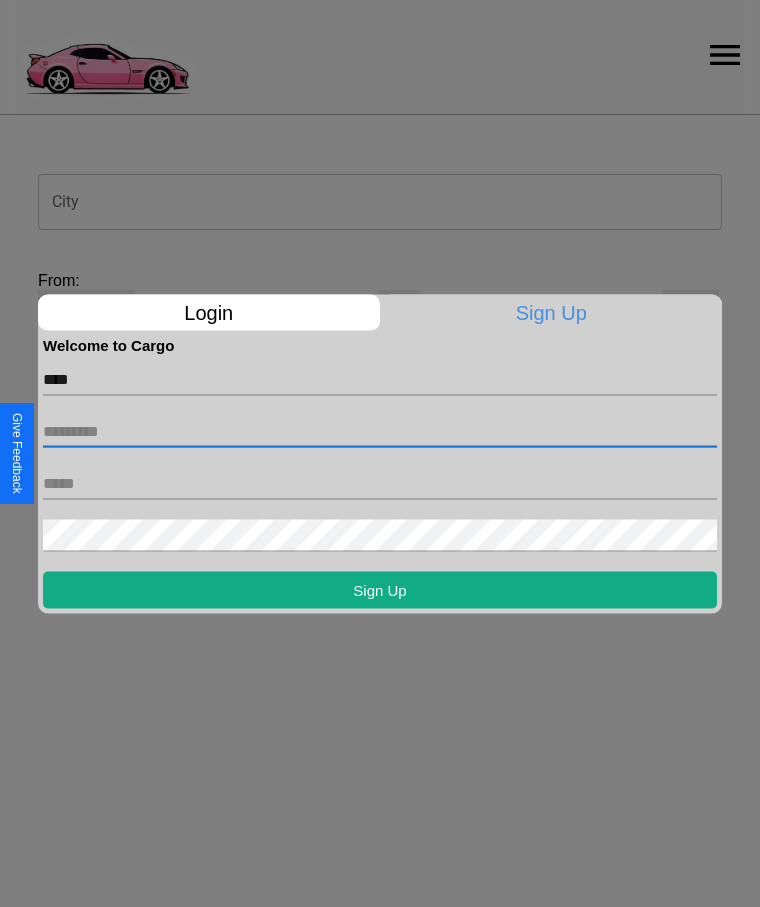 click at bounding box center (380, 431) 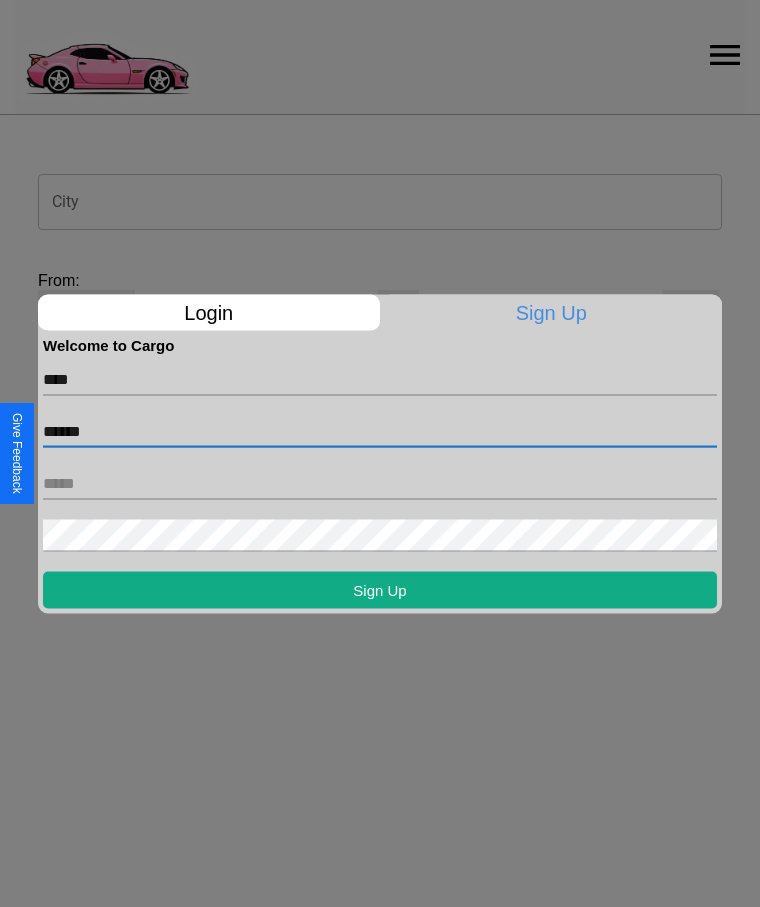 type on "******" 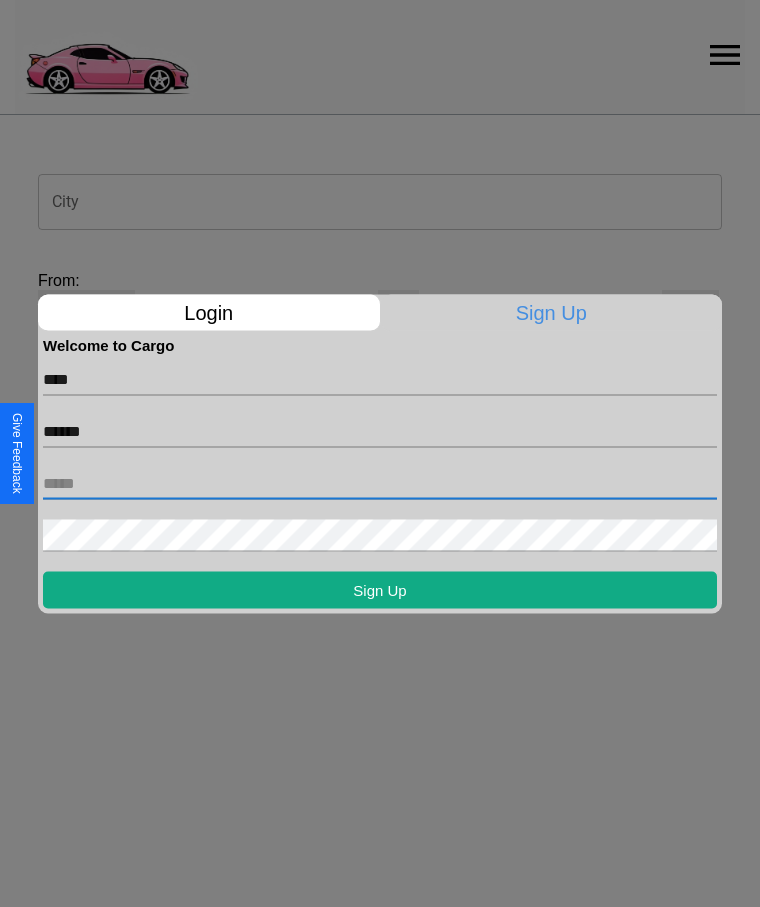 click at bounding box center [380, 483] 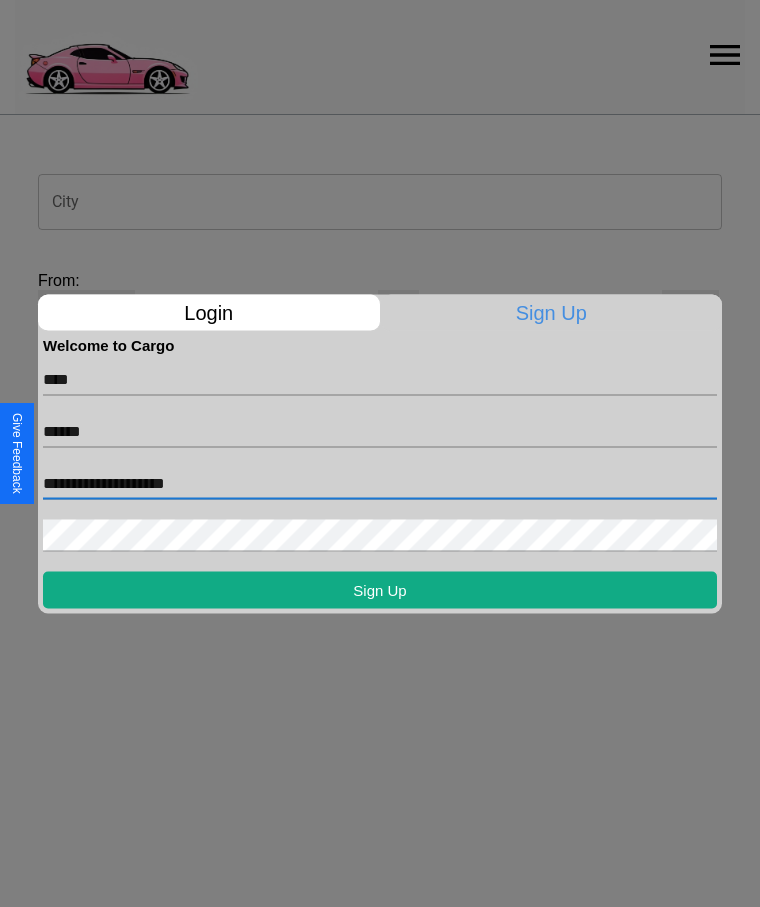 type on "**********" 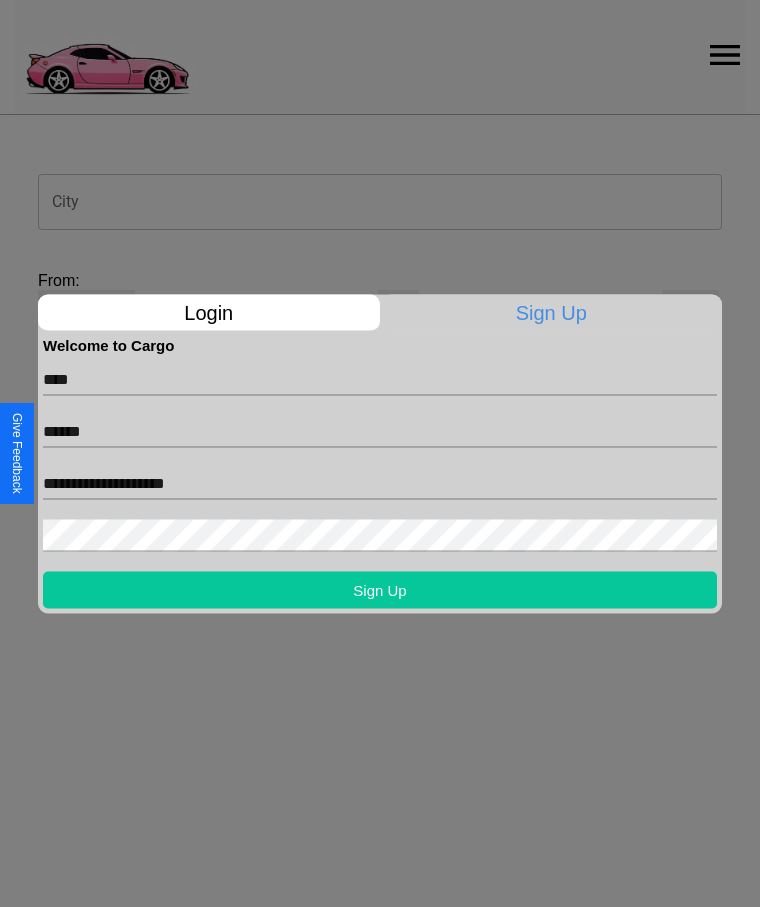 click on "Sign Up" at bounding box center [380, 589] 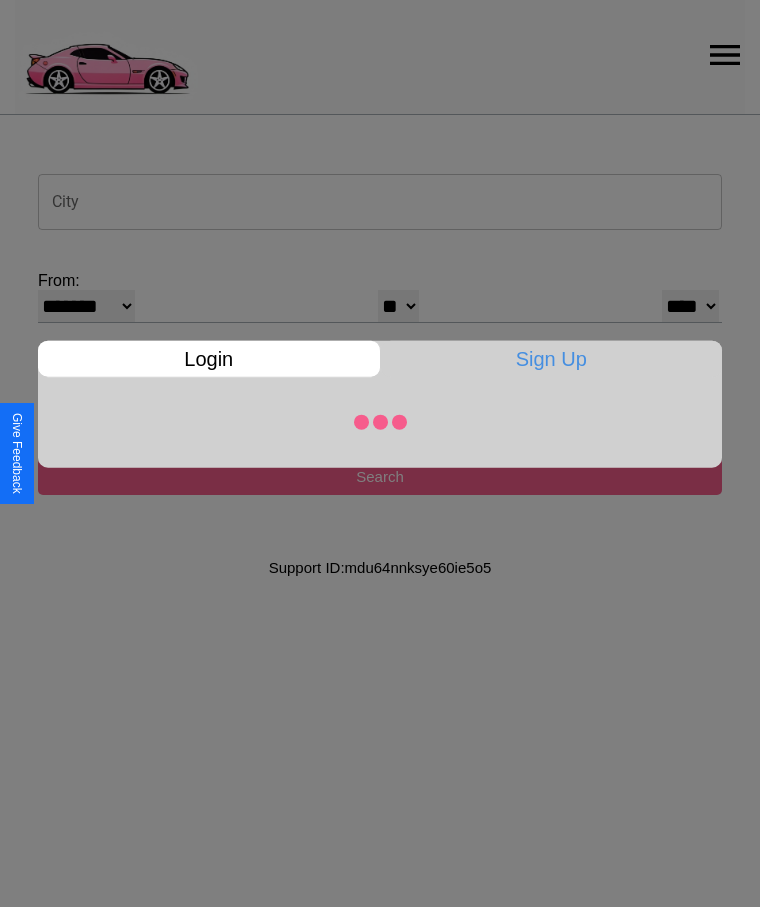 select on "**" 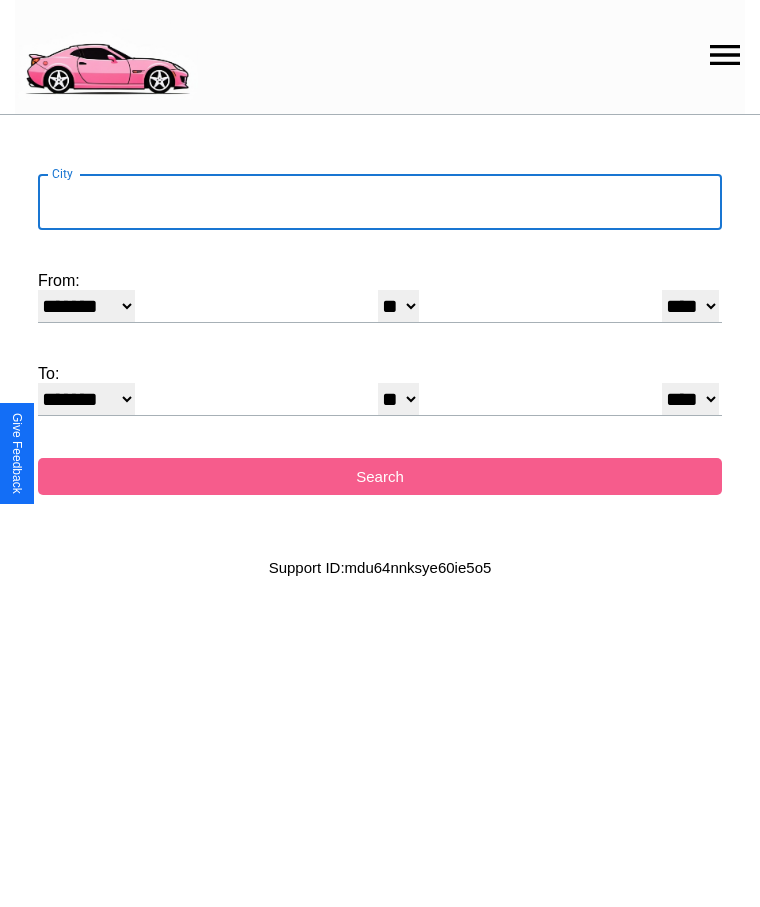 select on "**" 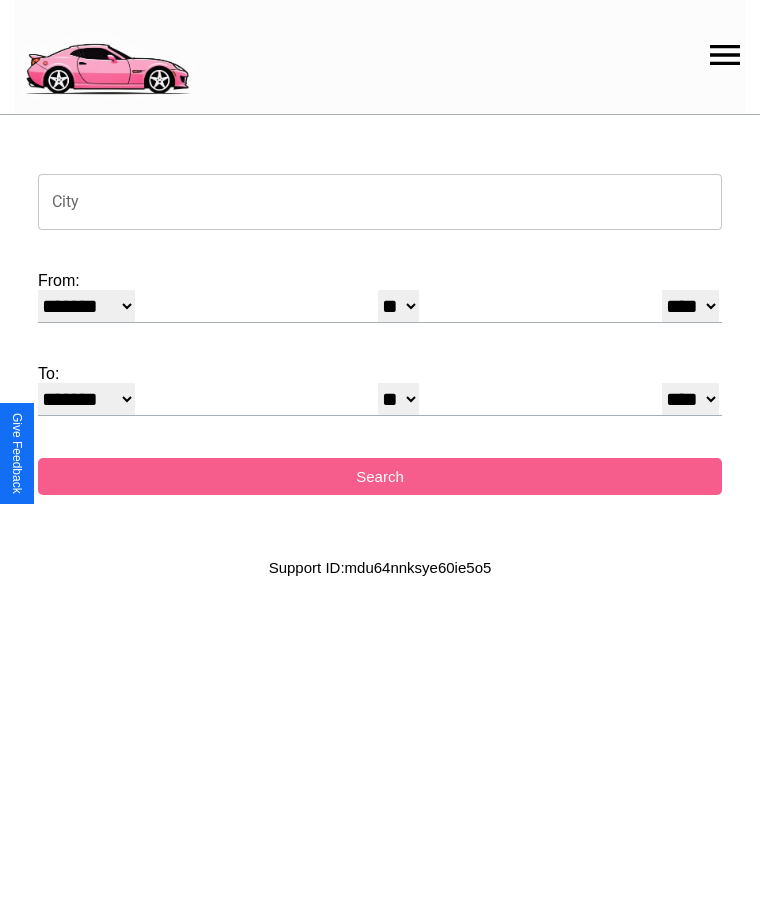 select on "**" 